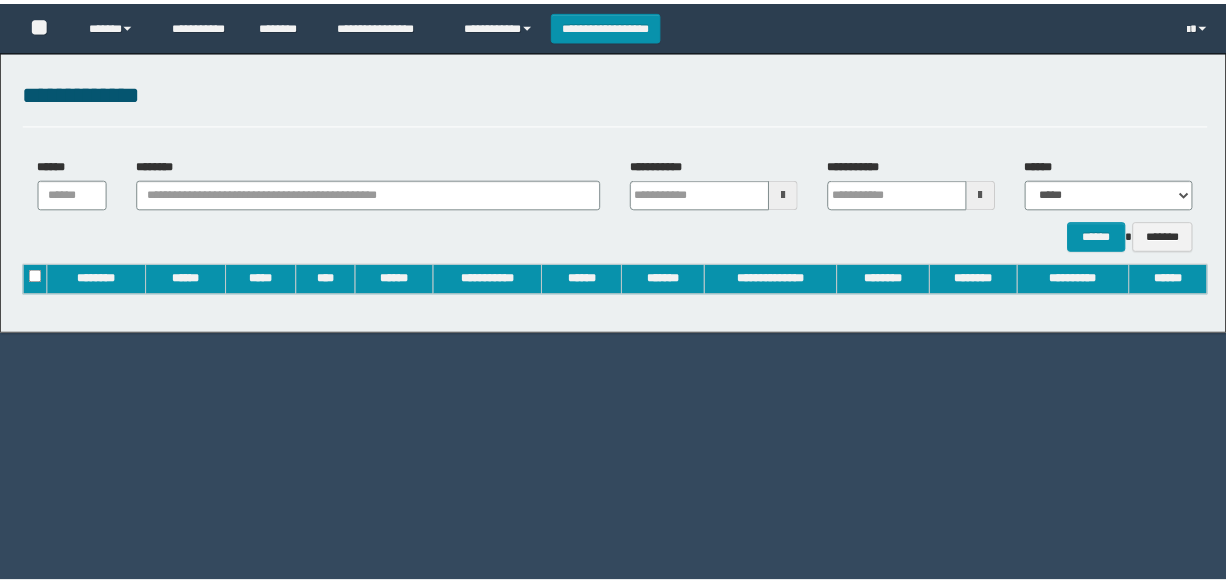 scroll, scrollTop: 0, scrollLeft: 0, axis: both 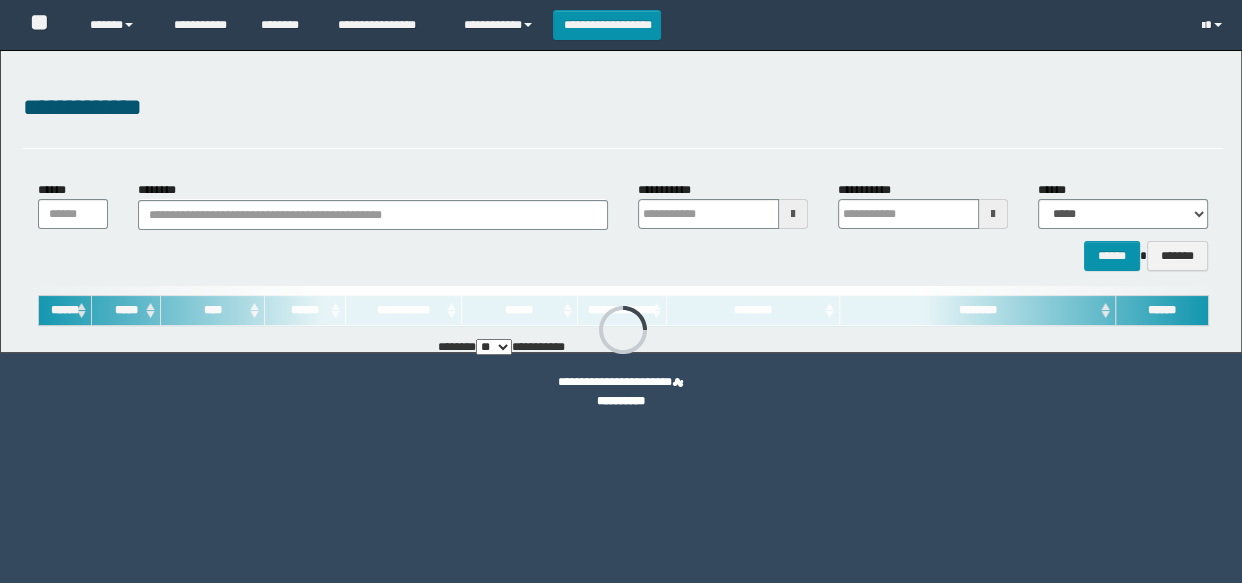 type on "**********" 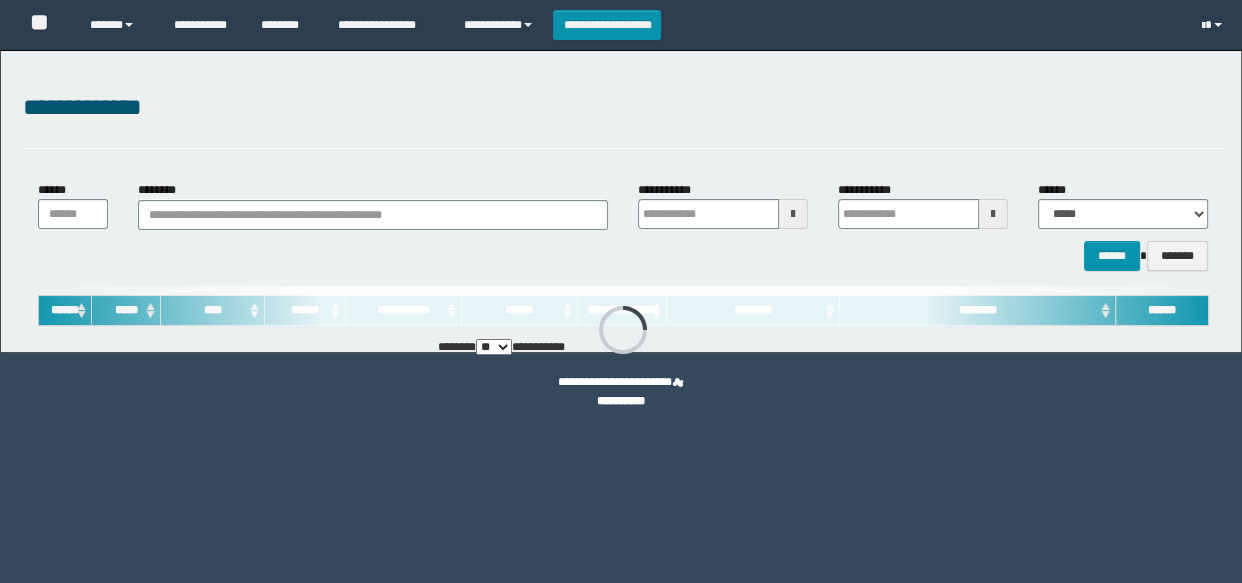 type on "**********" 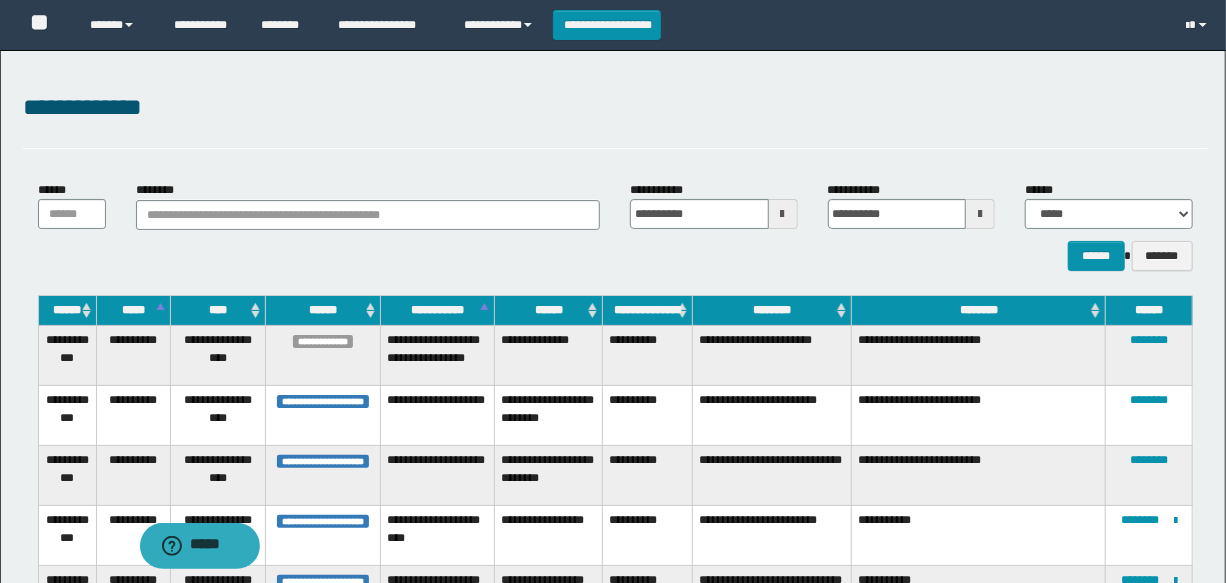 scroll, scrollTop: 0, scrollLeft: 0, axis: both 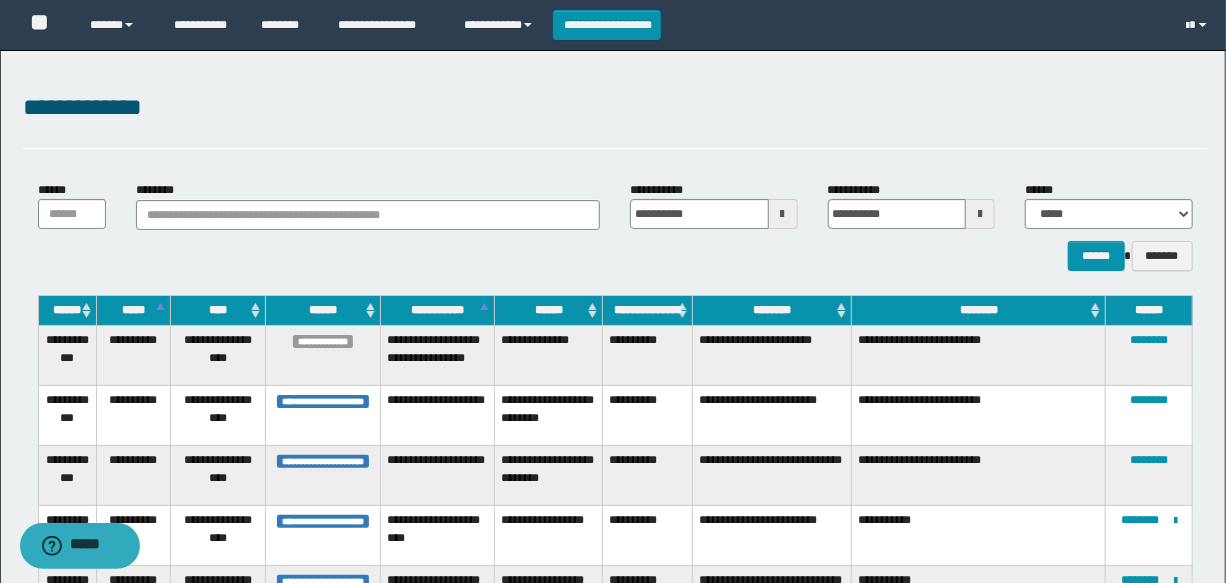 click at bounding box center (783, 214) 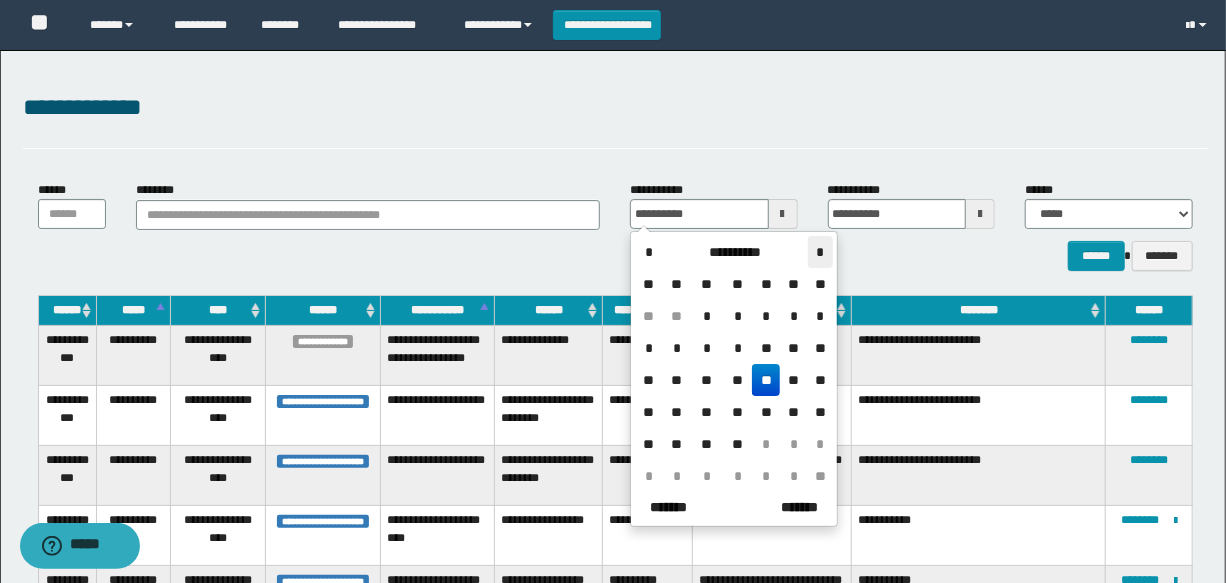 click on "*" at bounding box center [820, 252] 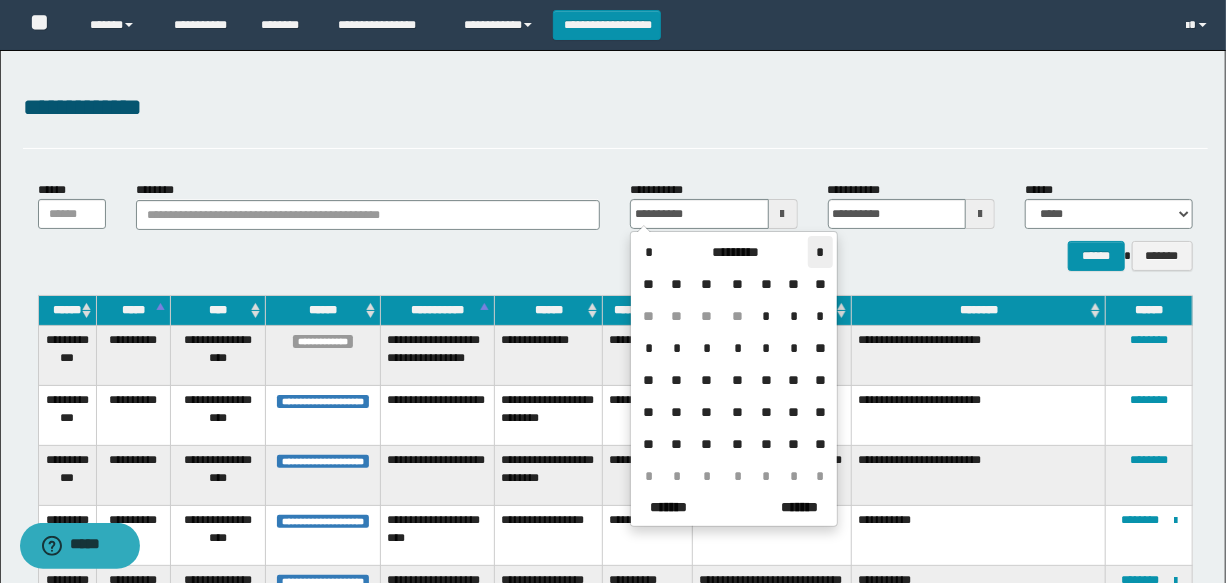 click on "*" at bounding box center [820, 252] 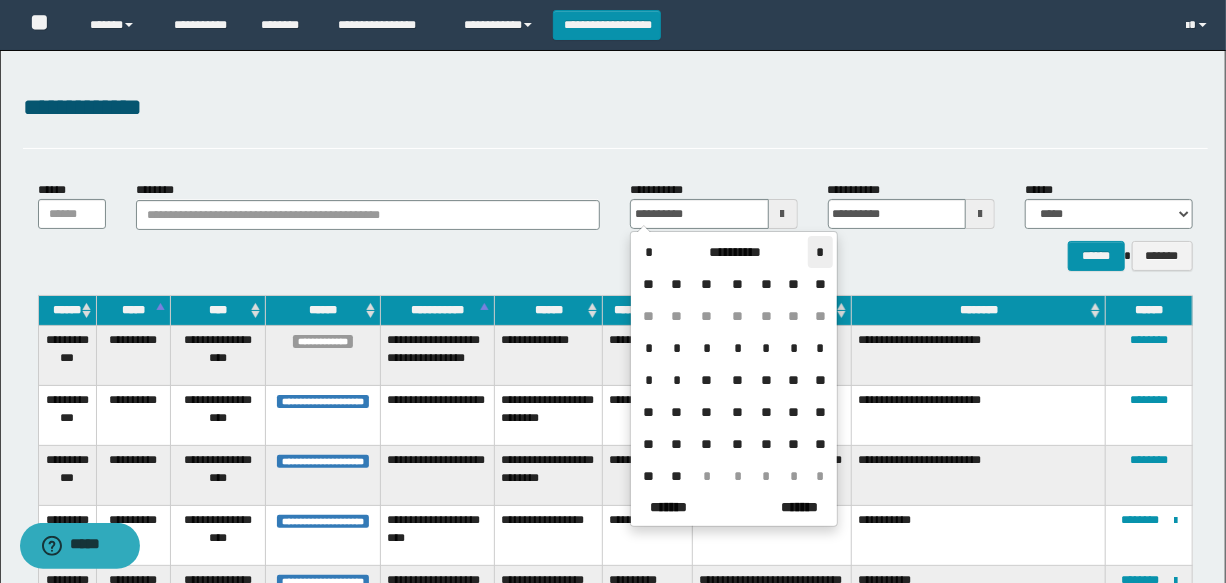 click on "*" at bounding box center [820, 252] 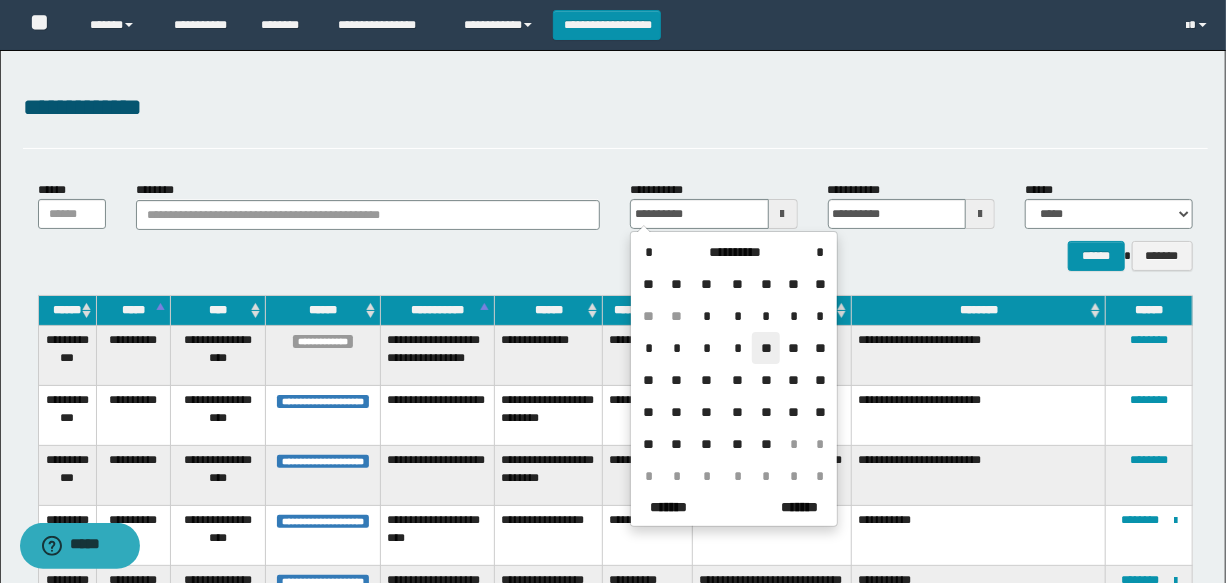 click on "**" at bounding box center [766, 348] 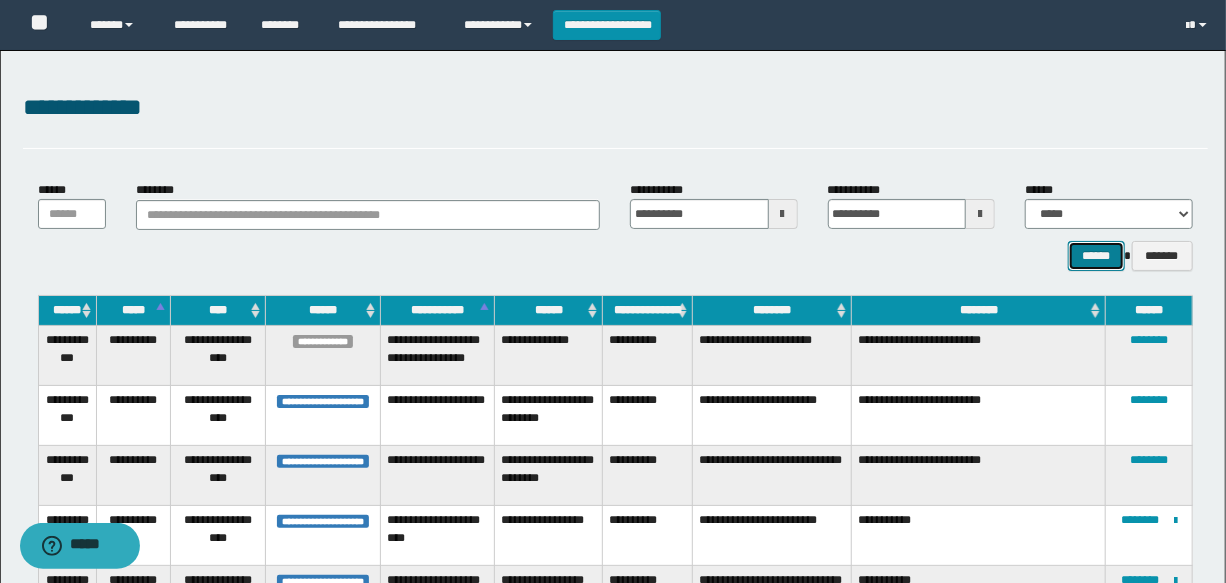 click on "******" at bounding box center (1096, 256) 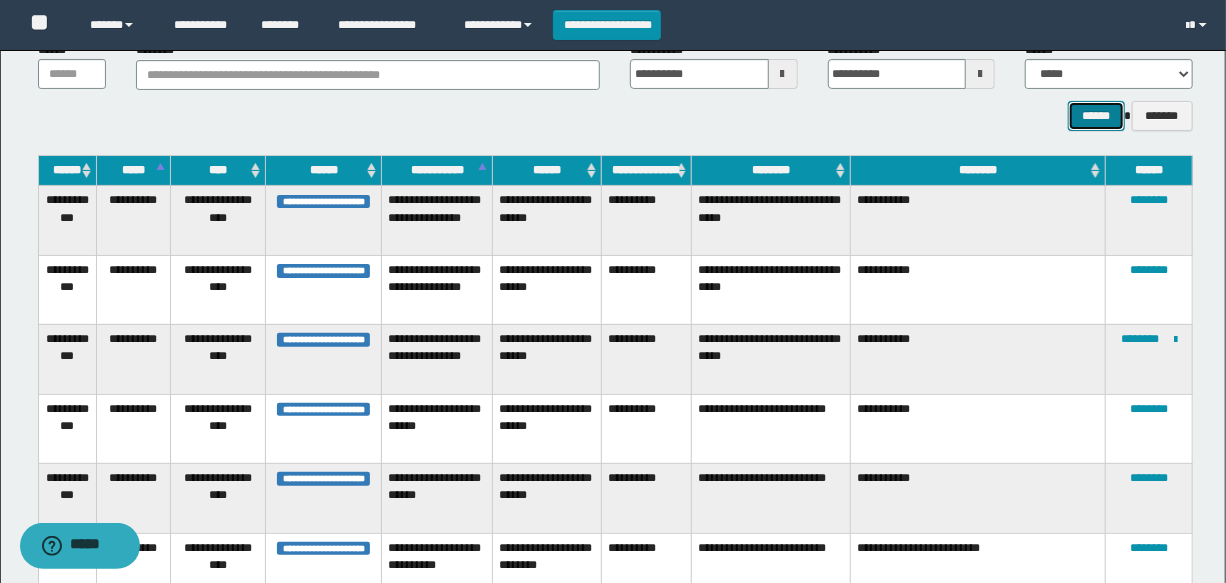 scroll, scrollTop: 0, scrollLeft: 0, axis: both 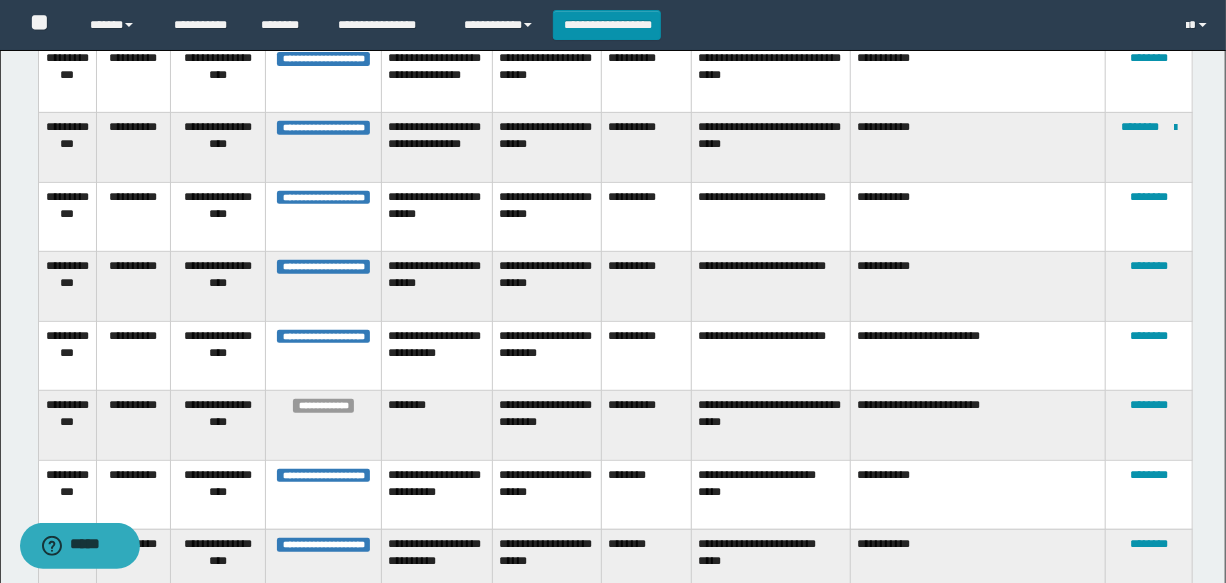 drag, startPoint x: 1225, startPoint y: 441, endPoint x: 1221, endPoint y: 521, distance: 80.09994 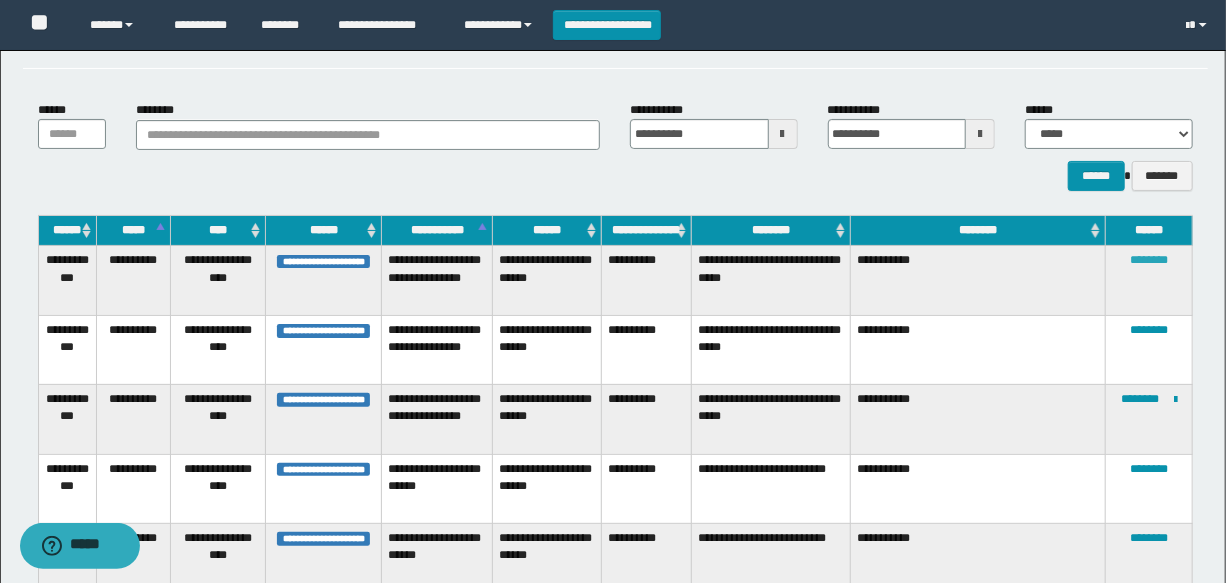 click on "********" at bounding box center (1149, 260) 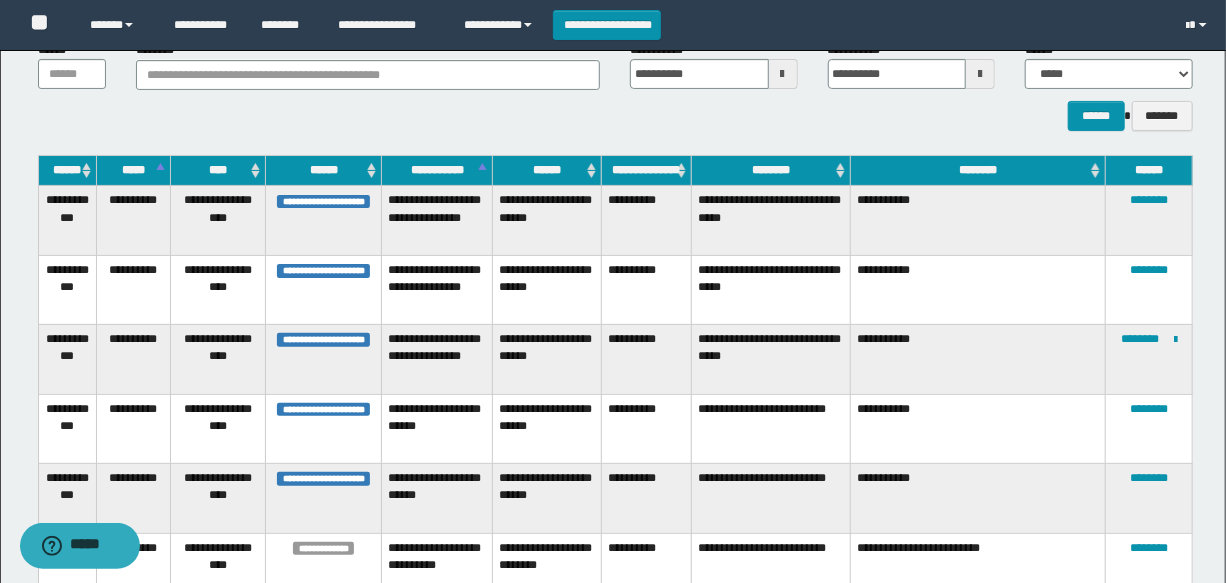 scroll, scrollTop: 321, scrollLeft: 0, axis: vertical 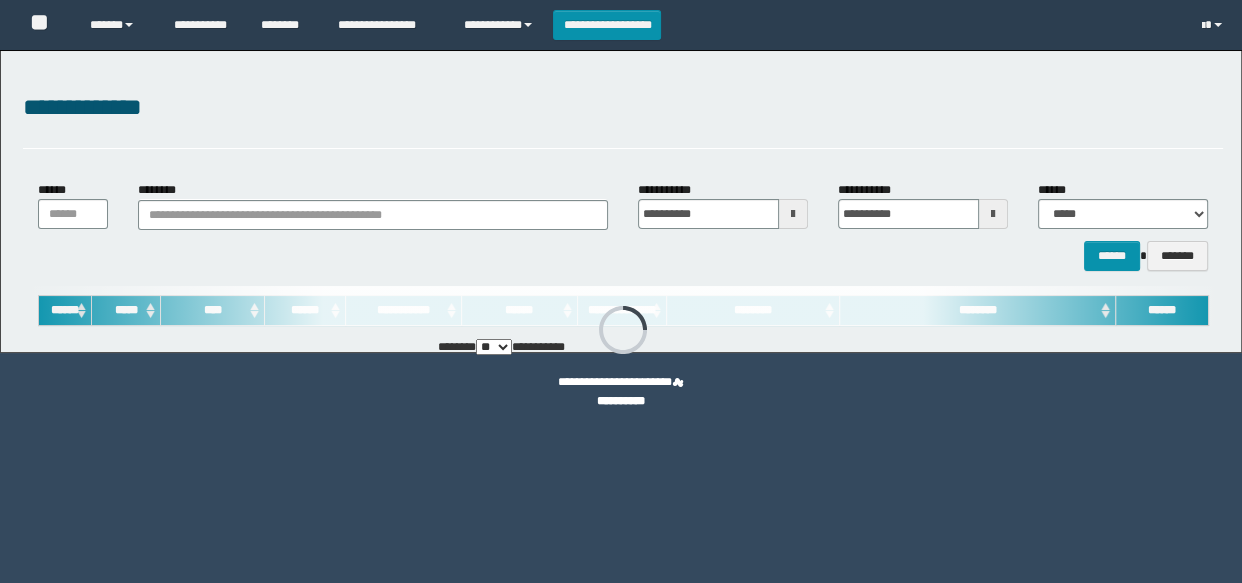 type on "**********" 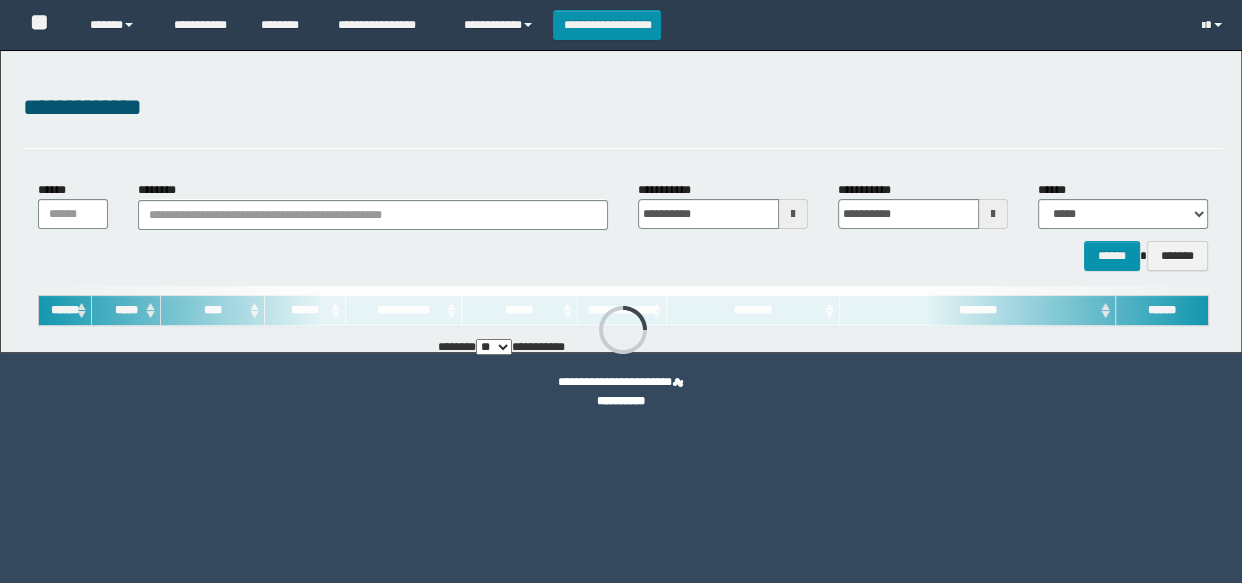 type on "**********" 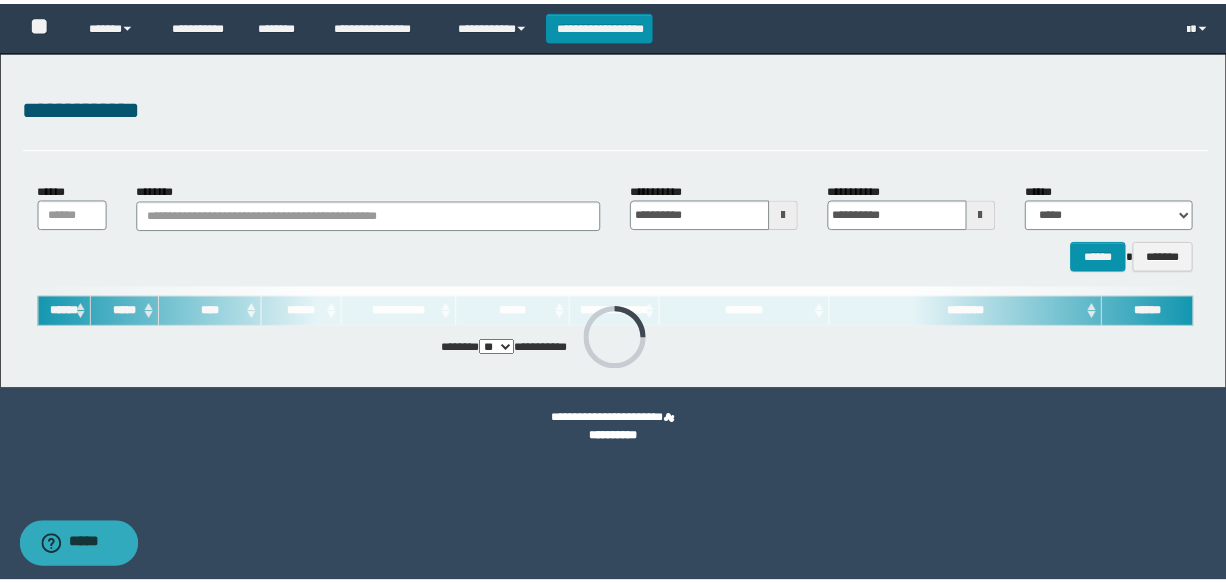scroll, scrollTop: 0, scrollLeft: 0, axis: both 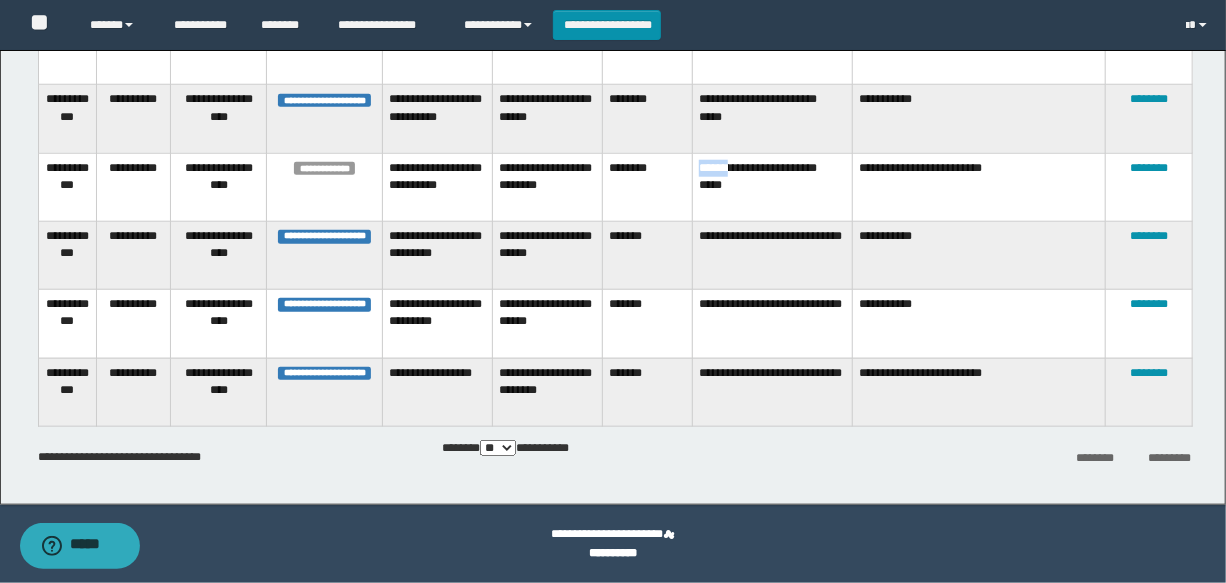 drag, startPoint x: 698, startPoint y: 181, endPoint x: 744, endPoint y: 188, distance: 46.52956 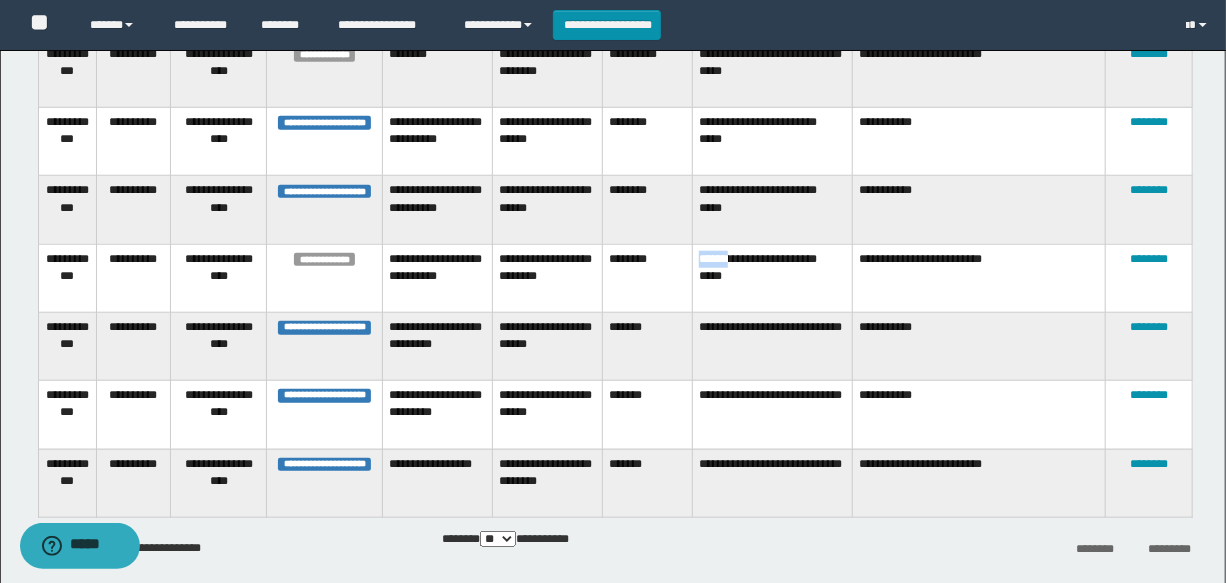 scroll, scrollTop: 605, scrollLeft: 0, axis: vertical 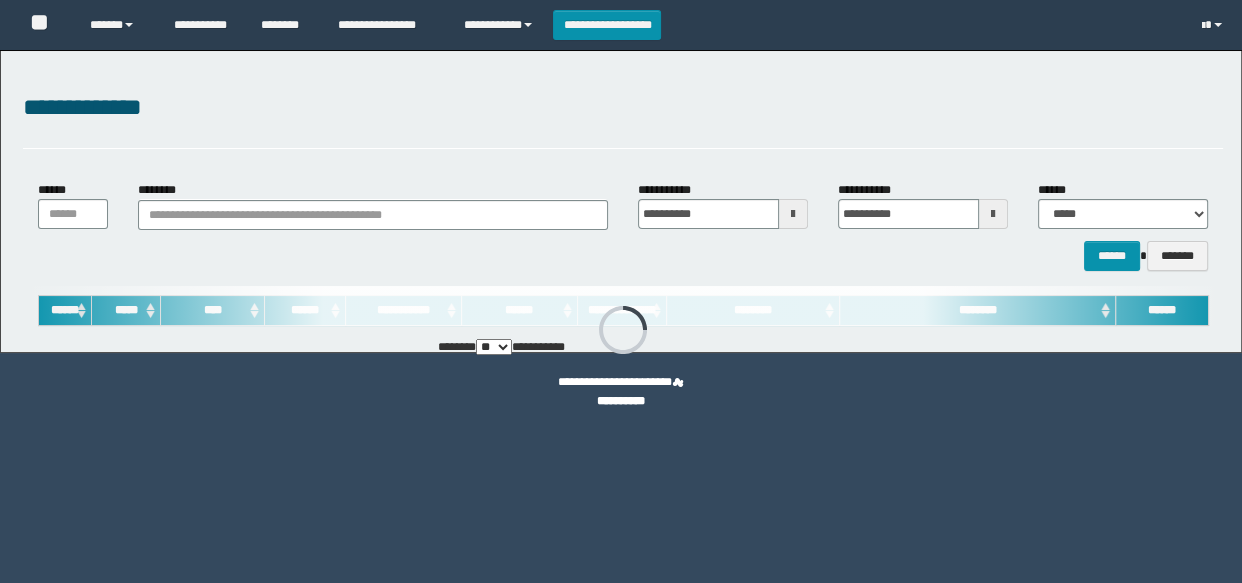 type on "**********" 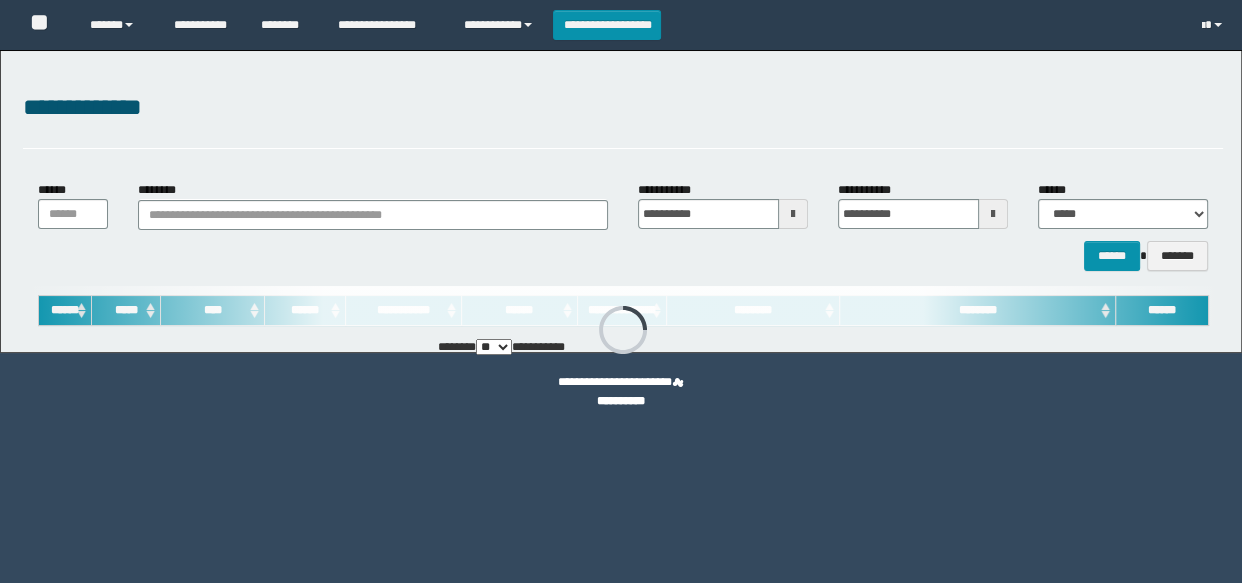 type on "**********" 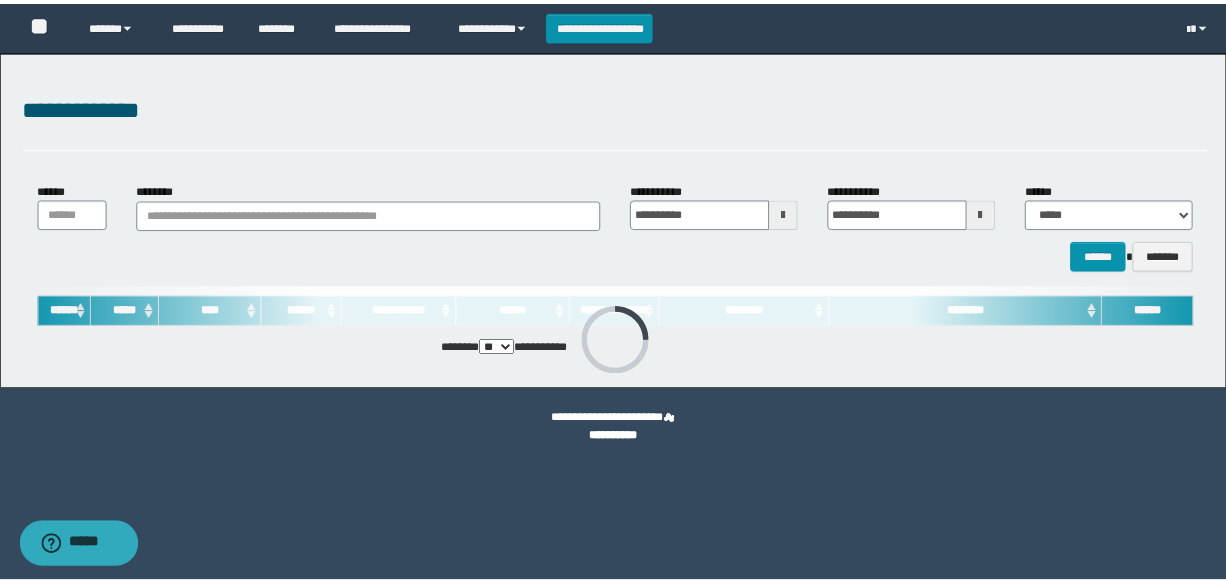 scroll, scrollTop: 0, scrollLeft: 0, axis: both 